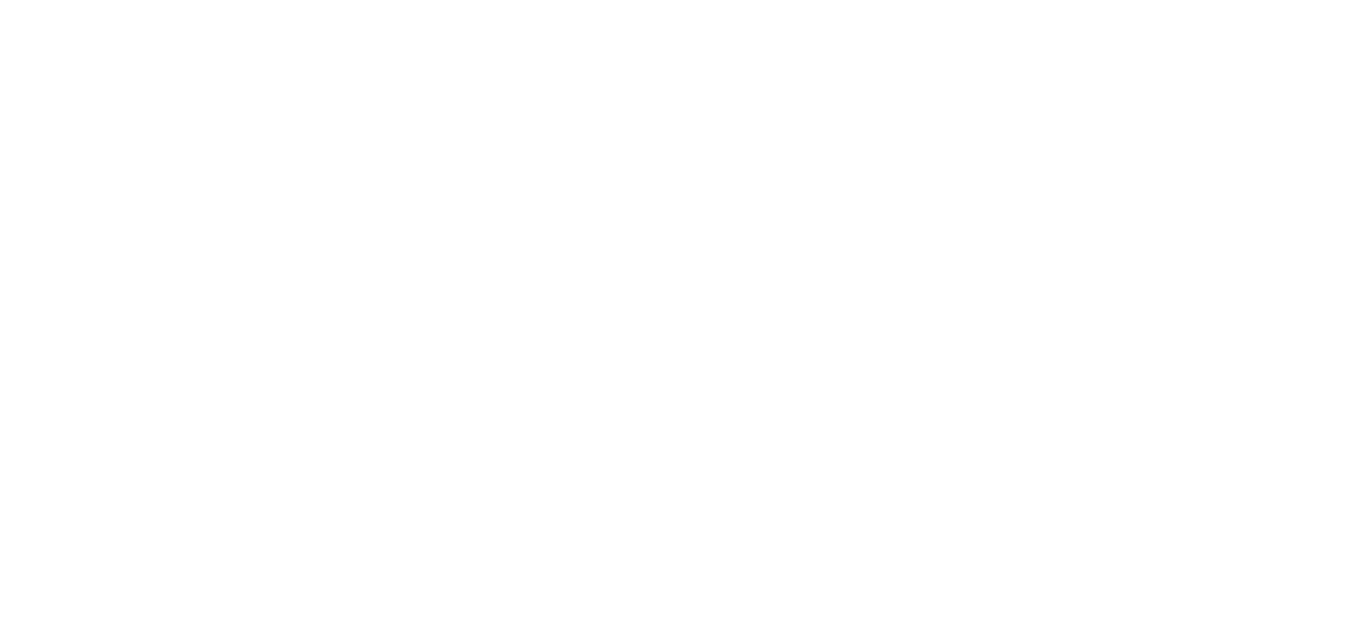 scroll, scrollTop: 0, scrollLeft: 0, axis: both 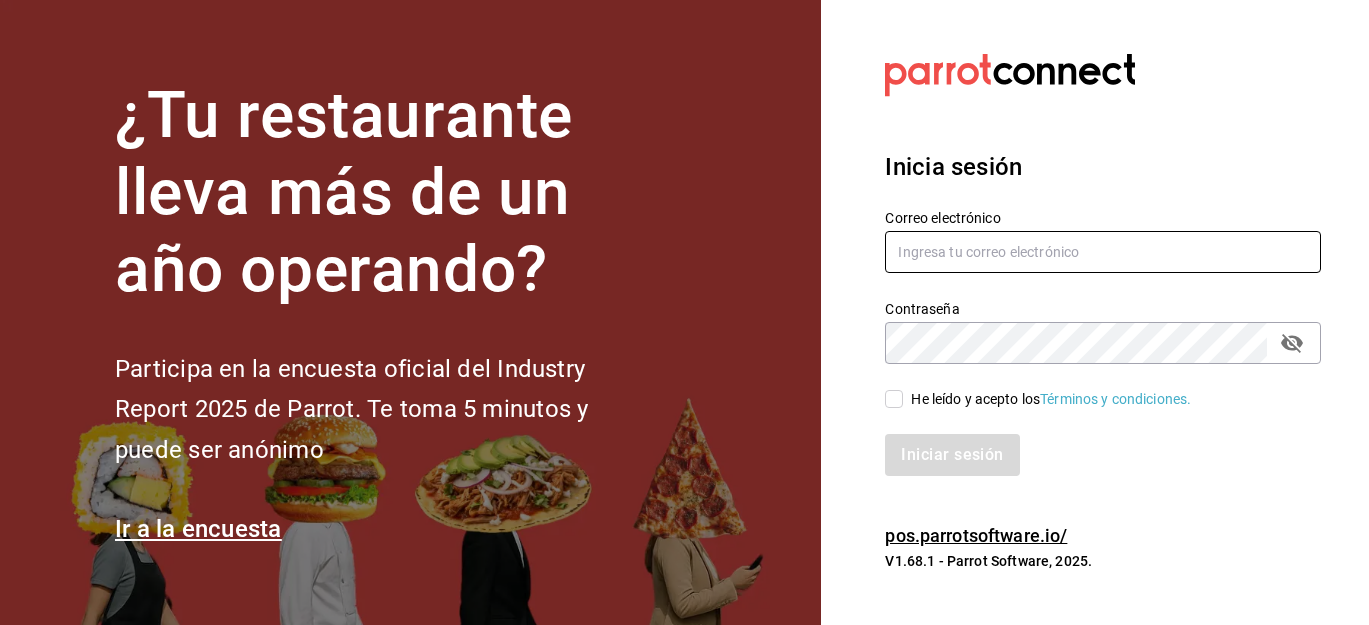 type on "[EMAIL]" 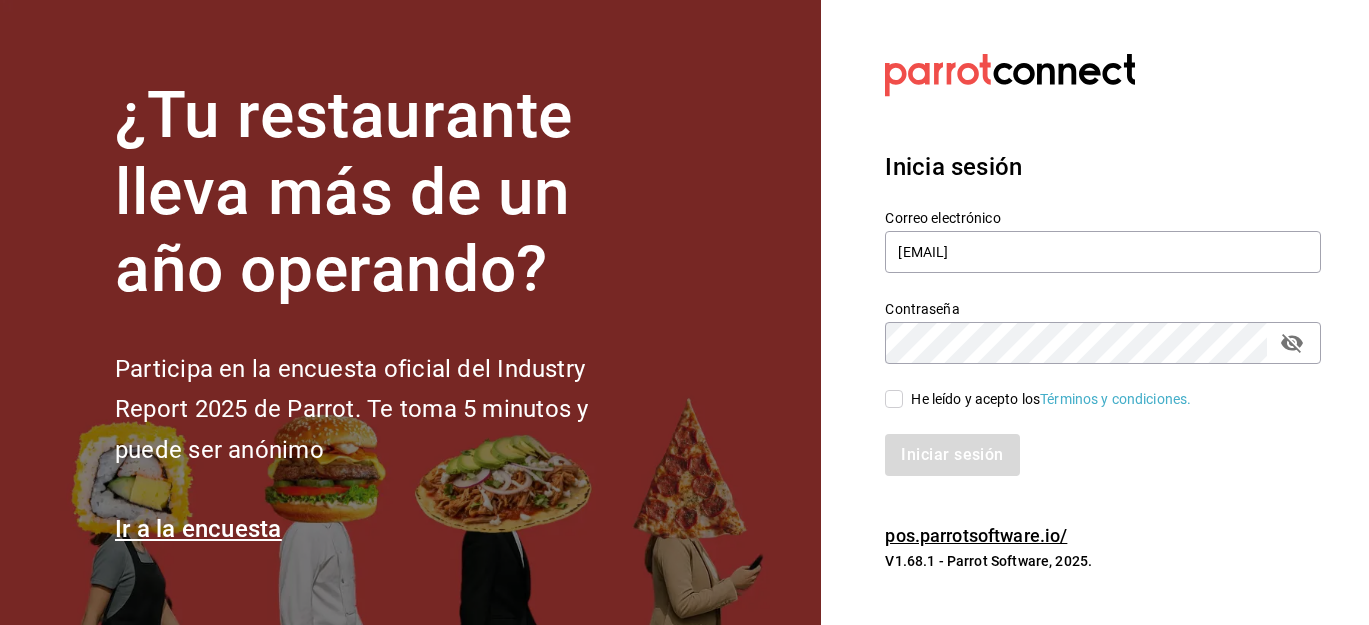 click on "He leído y acepto los  Términos y condiciones." at bounding box center (1047, 399) 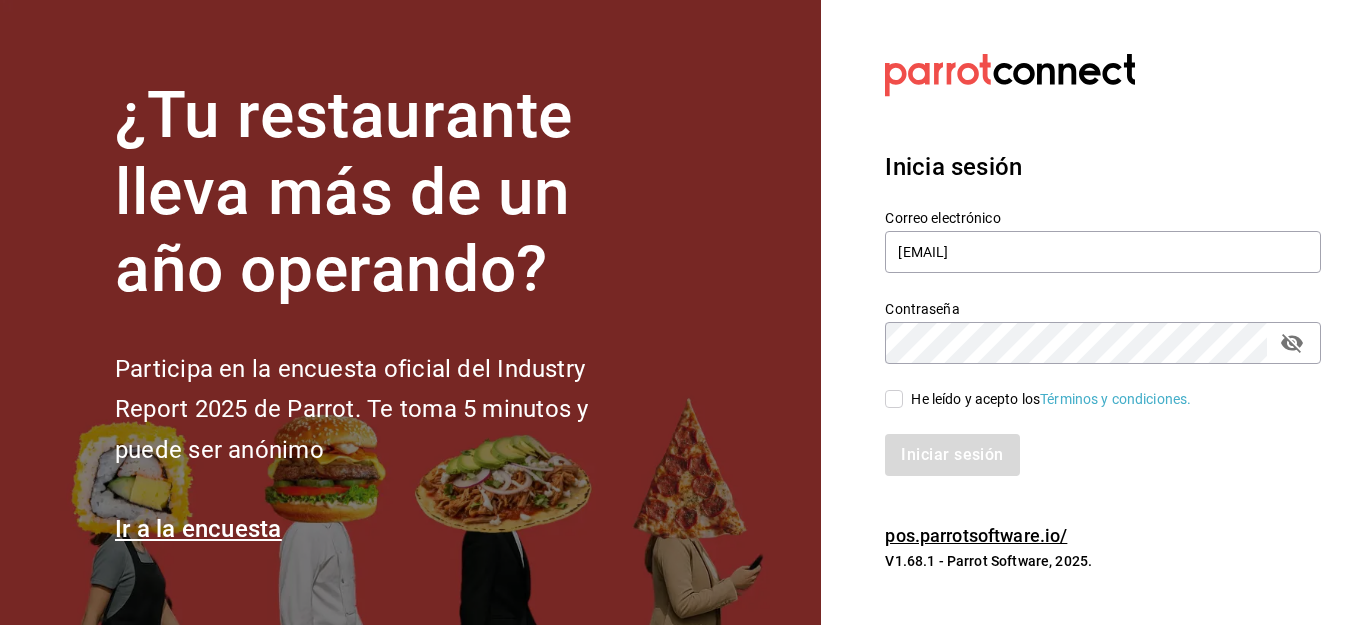 checkbox on "true" 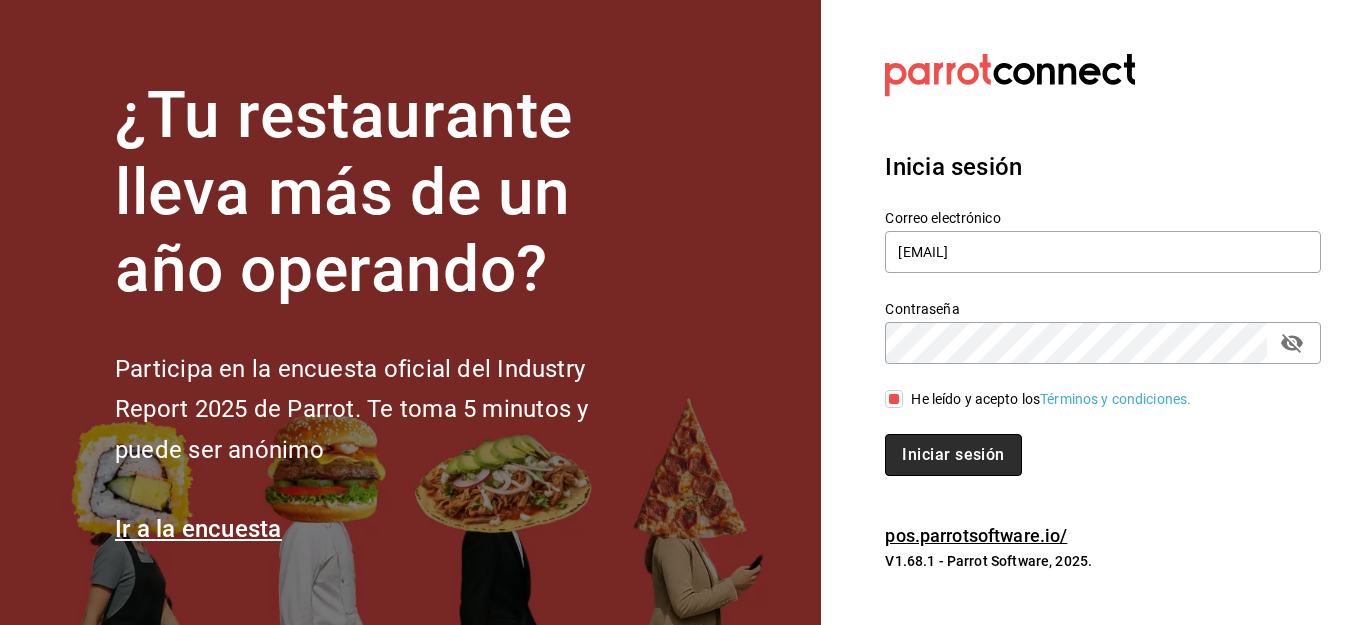 click on "Iniciar sesión" at bounding box center [953, 455] 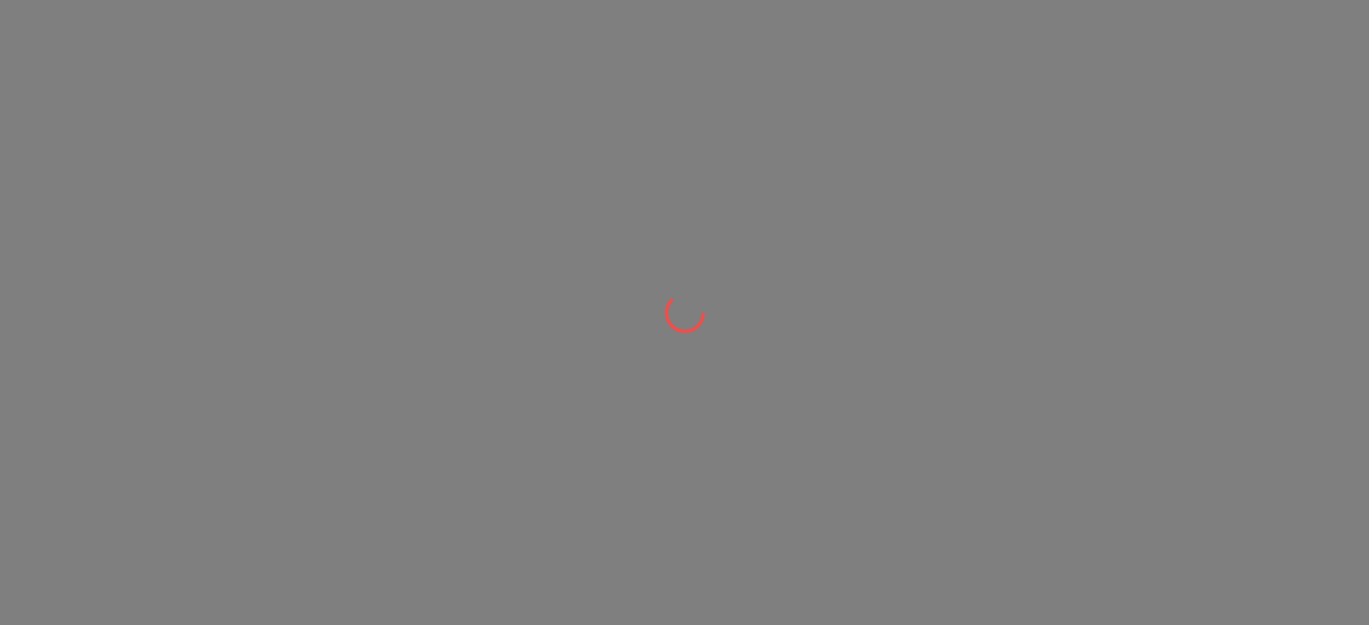 scroll, scrollTop: 0, scrollLeft: 0, axis: both 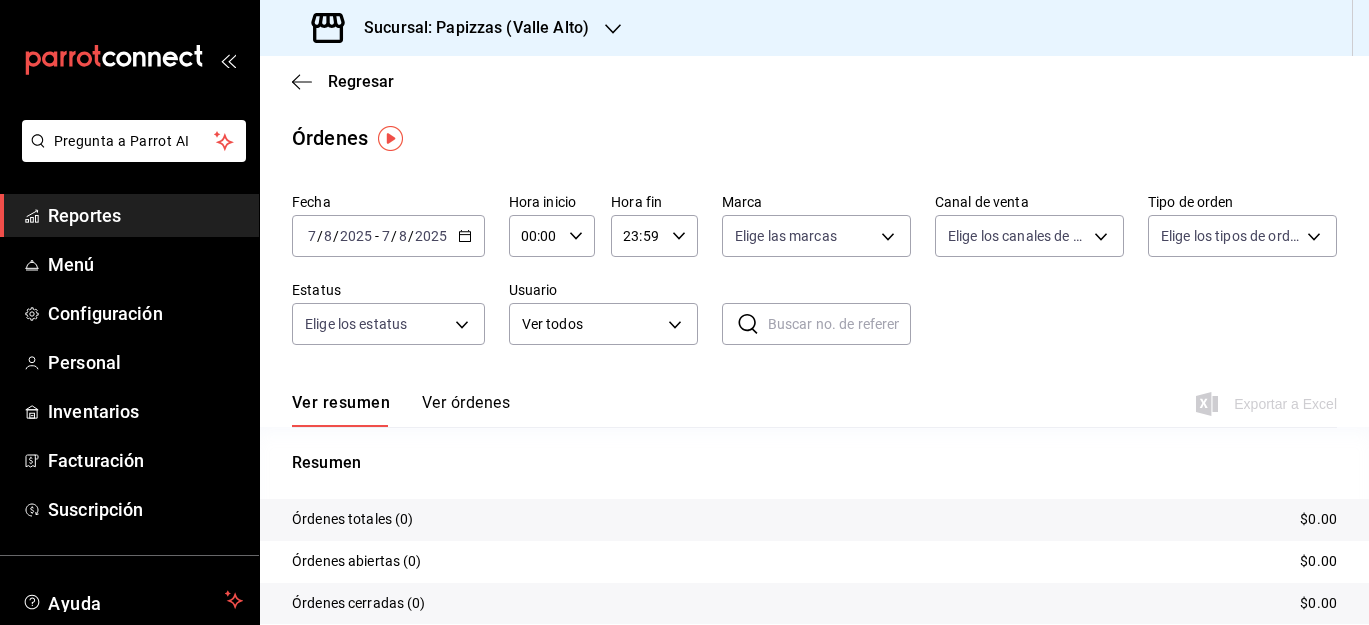 click 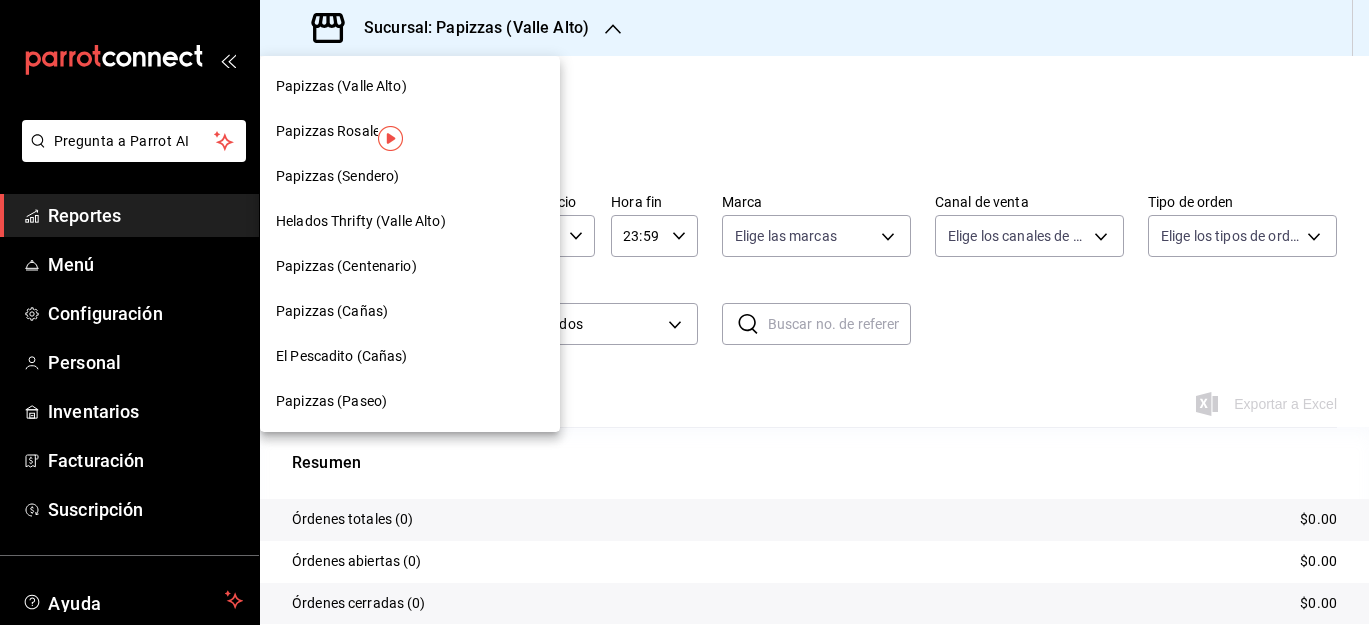click on "Papizzas Rosales" at bounding box center (410, 131) 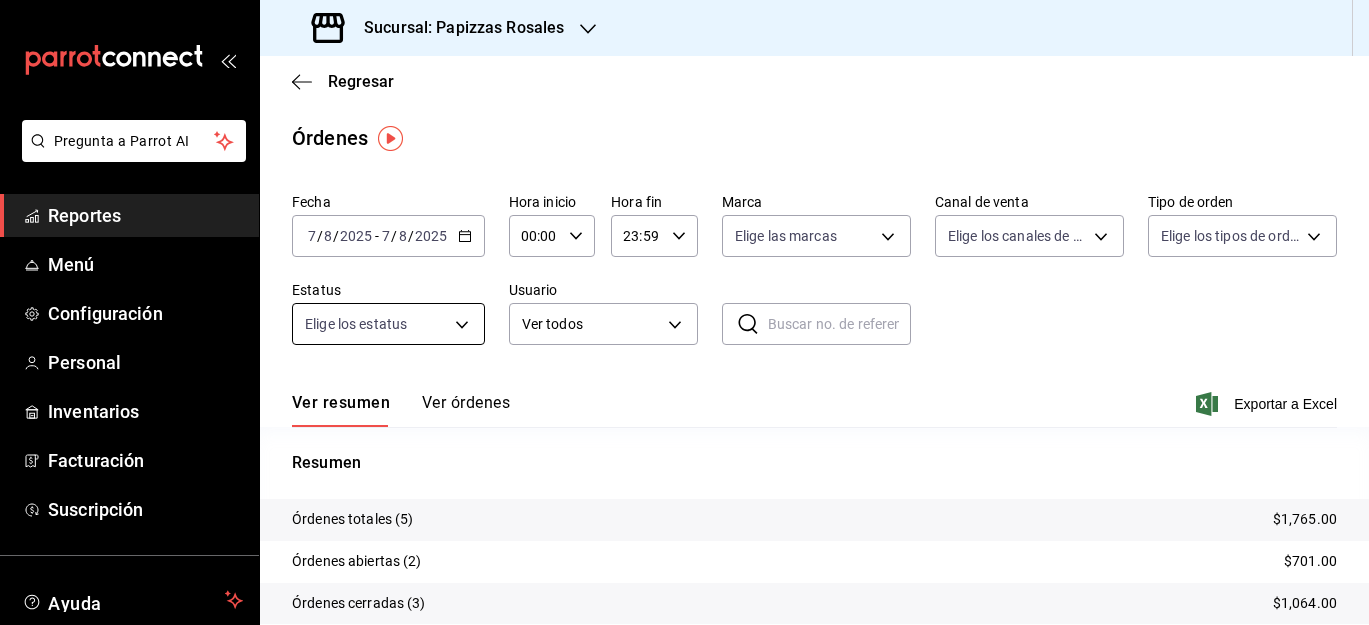 click on "Pregunta a Parrot AI Reportes   Menú   Configuración   Personal   Inventarios   Facturación   Suscripción   Ayuda Recomienda Parrot   [FIRST] [LAST]   Sugerir nueva función   Sucursal: Papizzas Rosales Regresar Órdenes Fecha [DATE] [DATE] - [DATE] [DATE] Hora inicio [TIME] Hora inicio Hora fin [TIME] Hora fin Marca Elige las marcas Canal de venta Elige los canales de venta Tipo de orden Elige los tipos de orden Estatus Elige los estatus Usuario Ver todos ALL ​ ​ Ver resumen Ver órdenes Exportar a Excel Resumen Órdenes totales (5) $1,765.00 Órdenes abiertas (2) $701.00 Órdenes cerradas (3) $1,064.00 Órdenes canceladas (0) $0.00 Órdenes negadas (0) $0.00 ¿Quieres ver el consumo promedio por orden y comensal? Ve al reporte de Ticket promedio GANA 1 MES GRATIS EN TU SUSCRIPCIÓN AQUÍ Ver video tutorial Ir a video Pregunta a Parrot AI Reportes   Menú   Configuración   Personal   Inventarios   Facturación   Suscripción   Ayuda Recomienda Parrot   [FIRST] [LAST]" at bounding box center (684, 312) 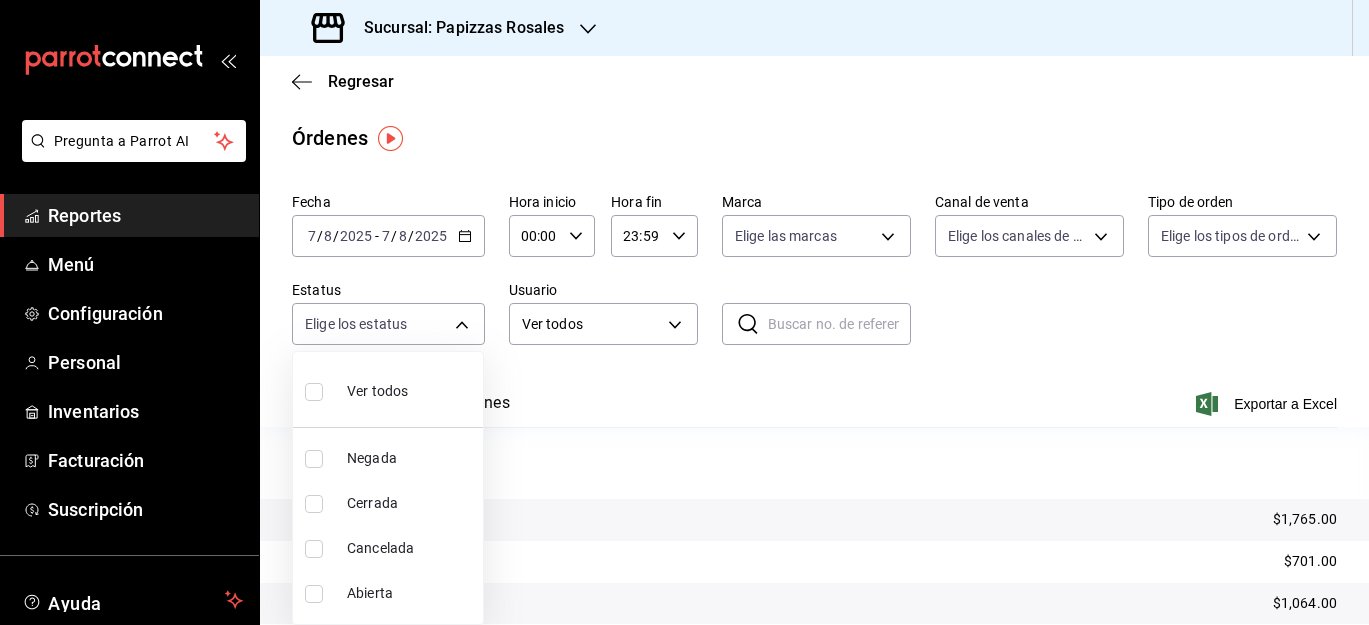click at bounding box center [684, 312] 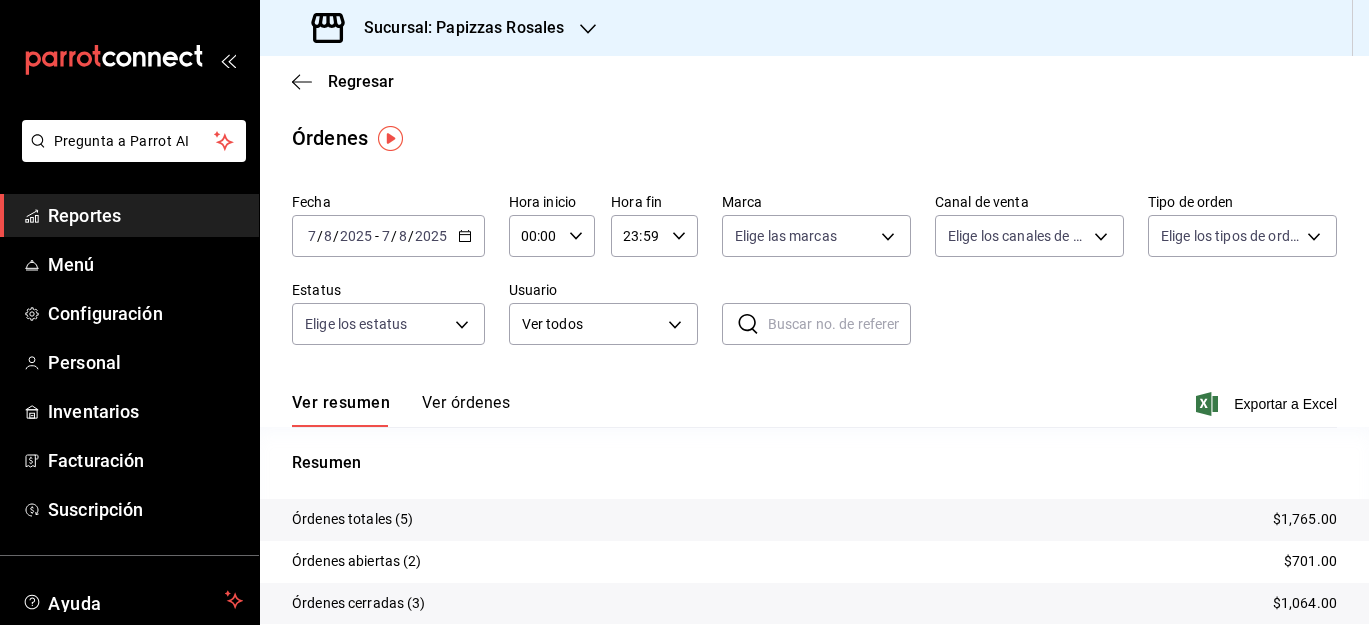 click on "2025-08-07 7 / 8 / 2025 - 2025-08-07 7 / 8 / 2025" at bounding box center (388, 236) 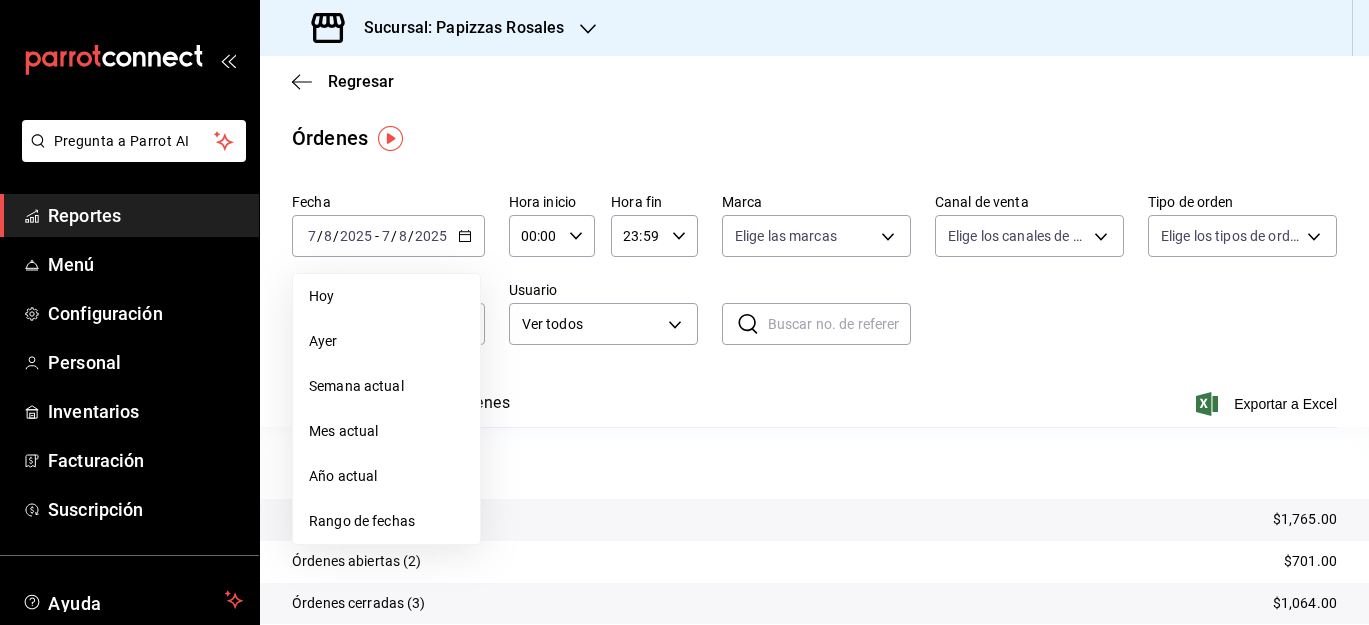 click on "Reportes" at bounding box center (145, 215) 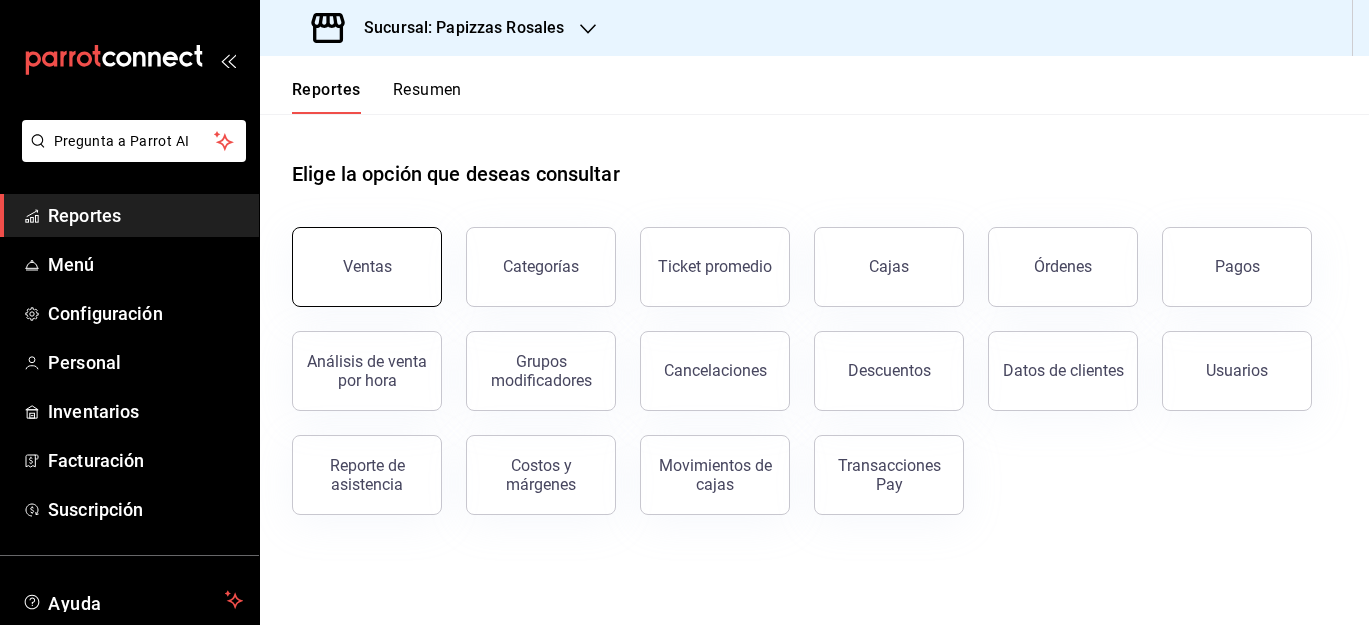 click on "Ventas" at bounding box center (367, 267) 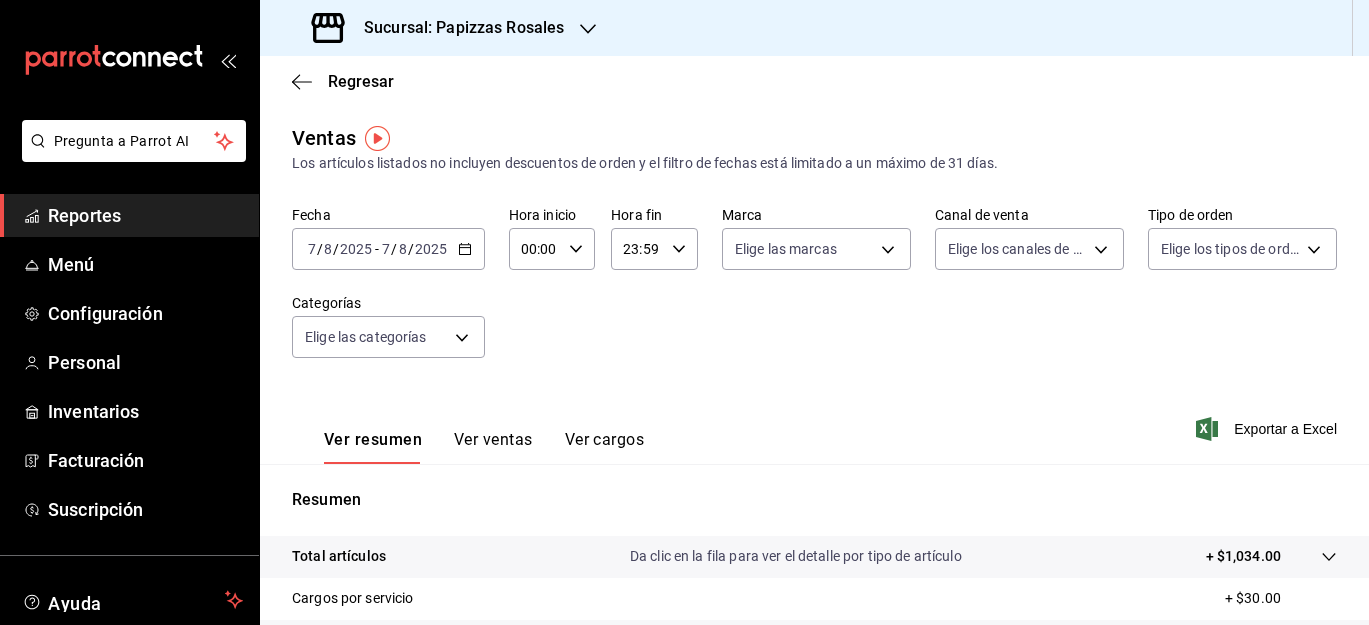 click 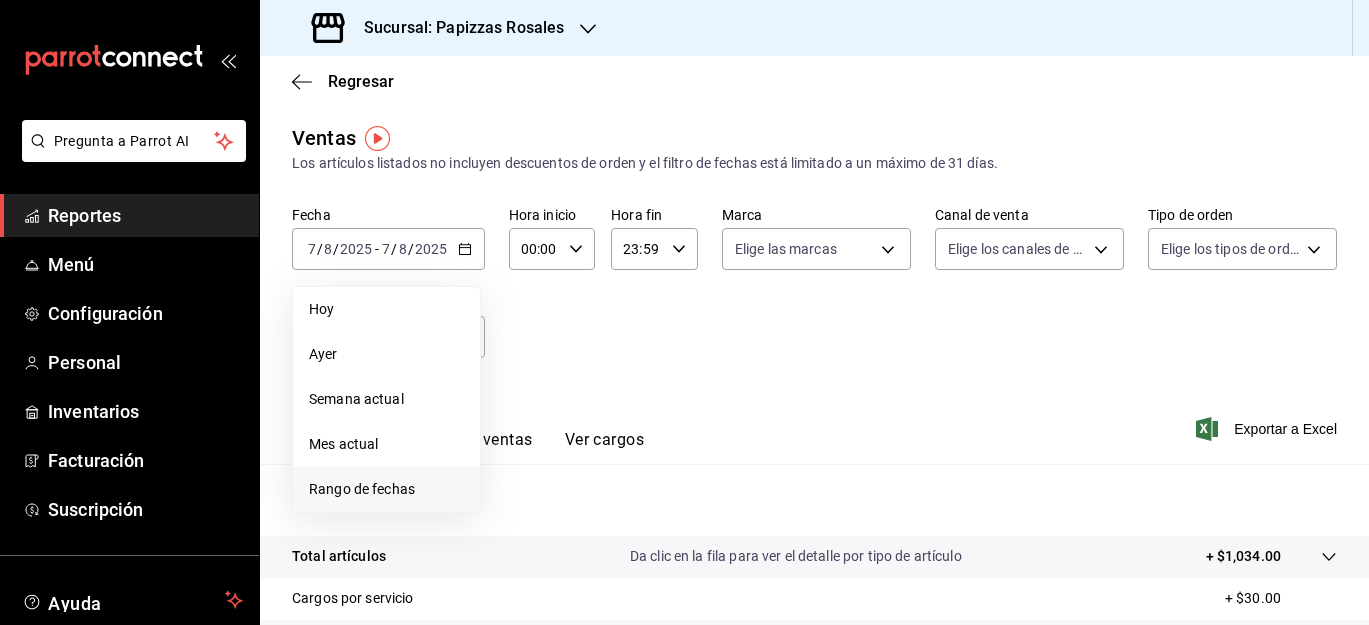 click on "Rango de fechas" at bounding box center (386, 489) 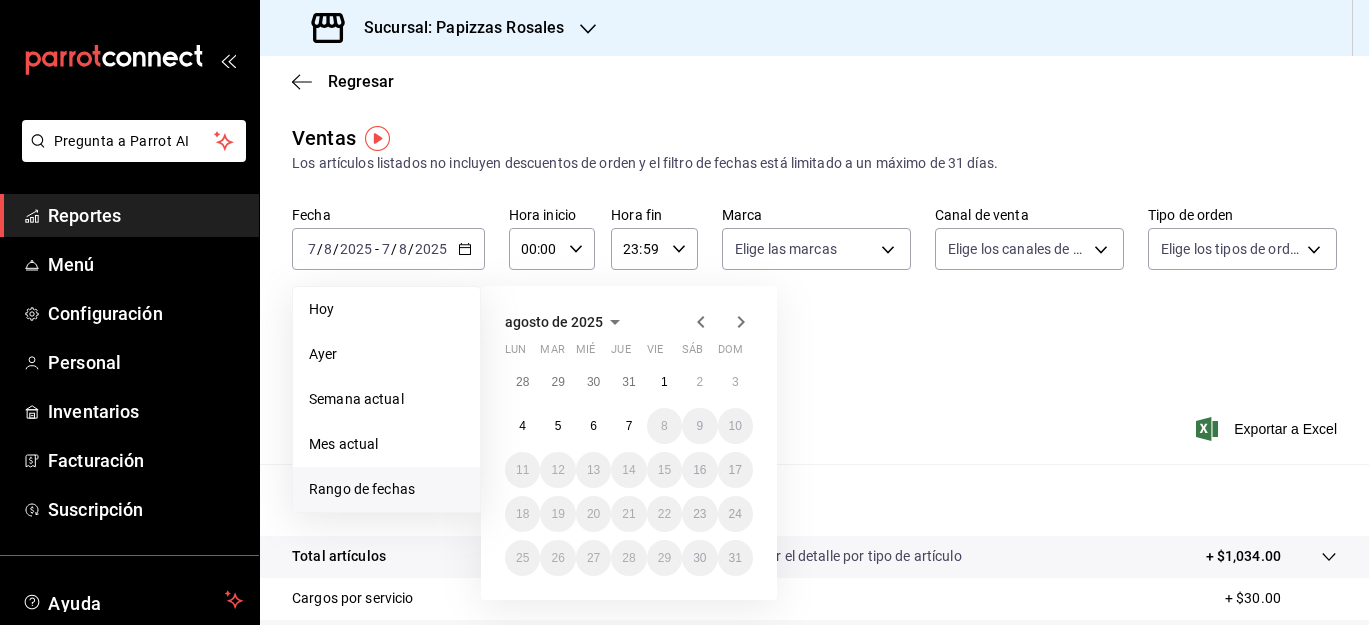 click 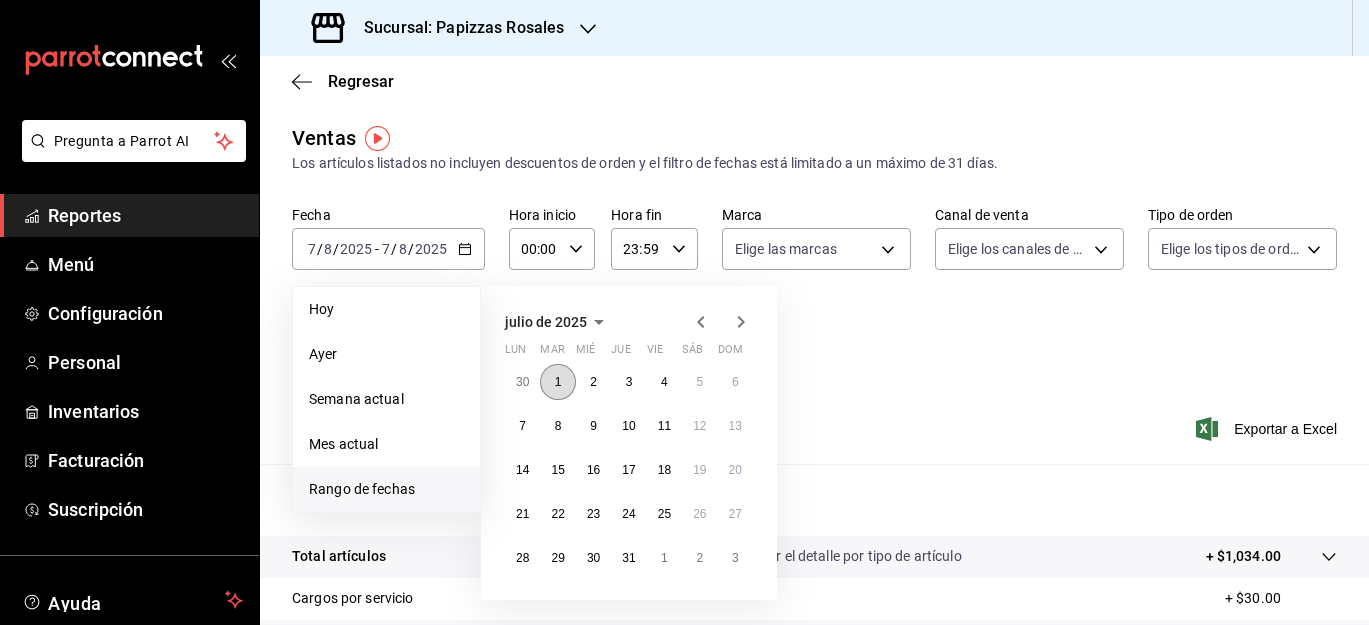 click on "1" at bounding box center (557, 382) 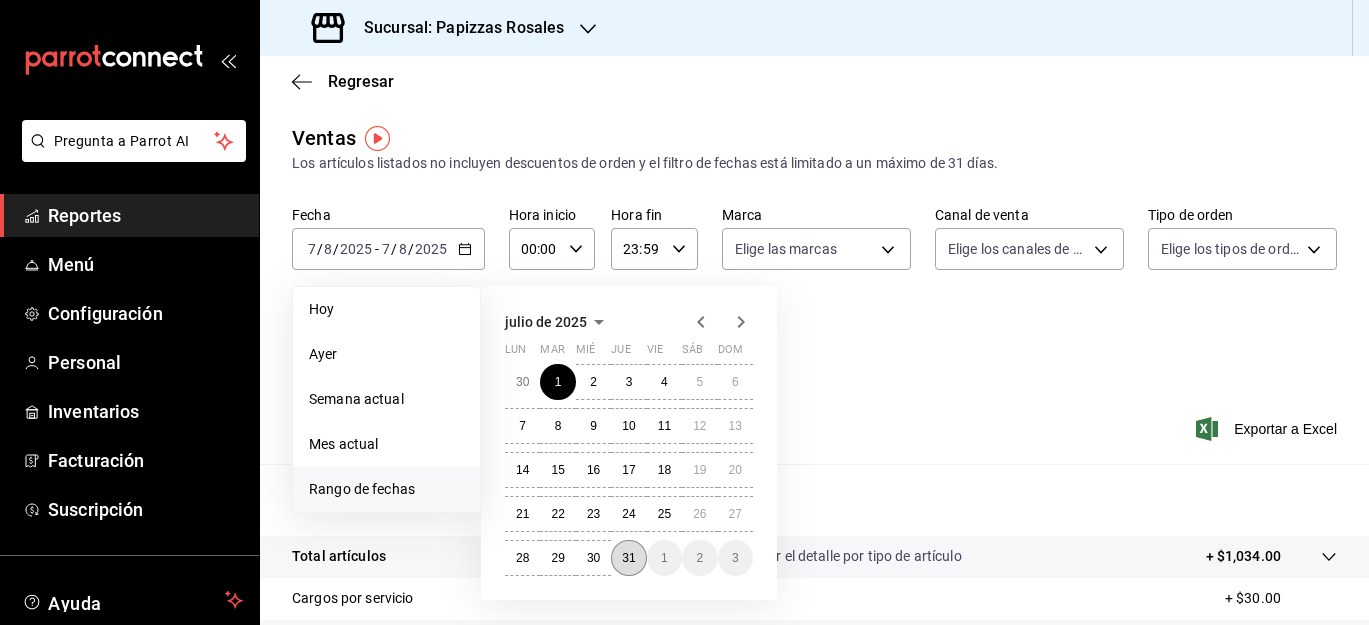 click on "31" at bounding box center [628, 558] 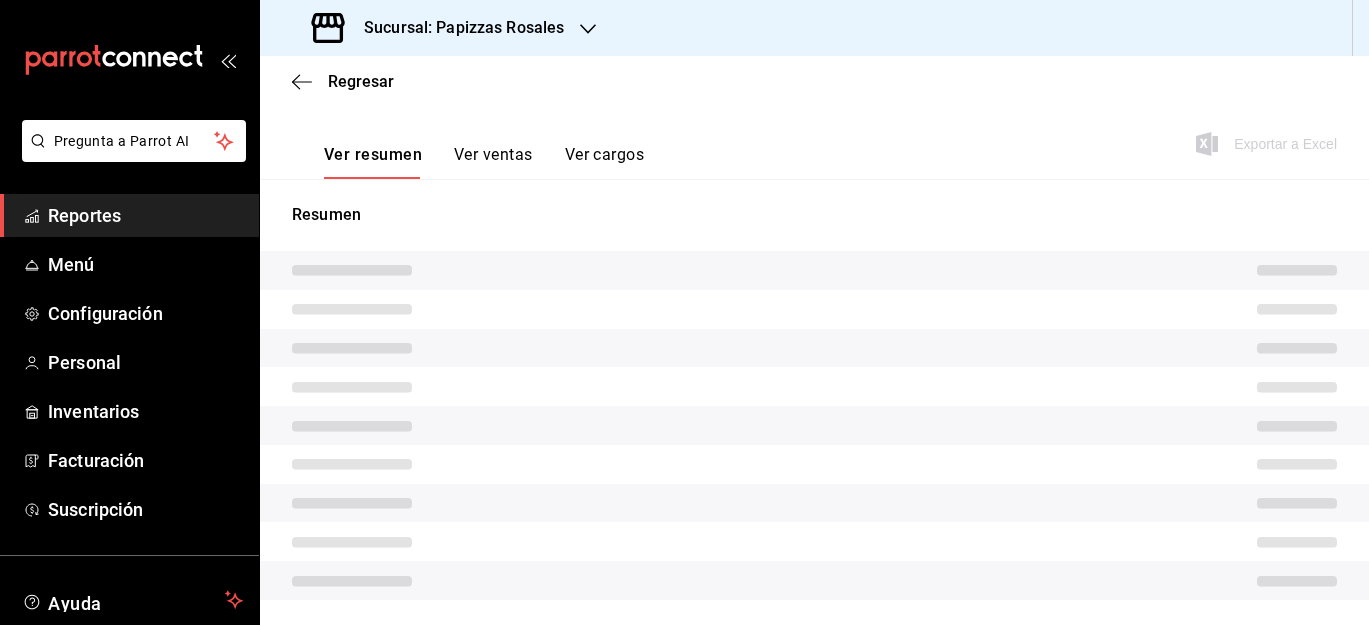 scroll, scrollTop: 278, scrollLeft: 0, axis: vertical 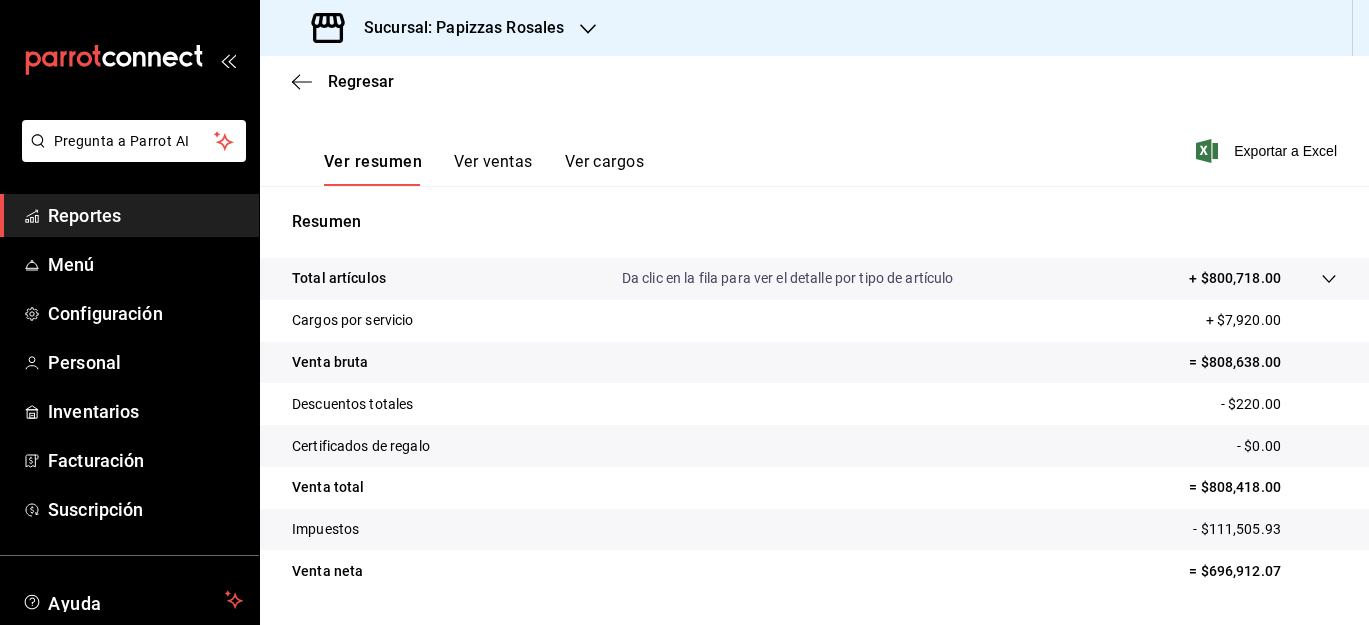 click on "Sucursal: Papizzas Rosales" at bounding box center (440, 28) 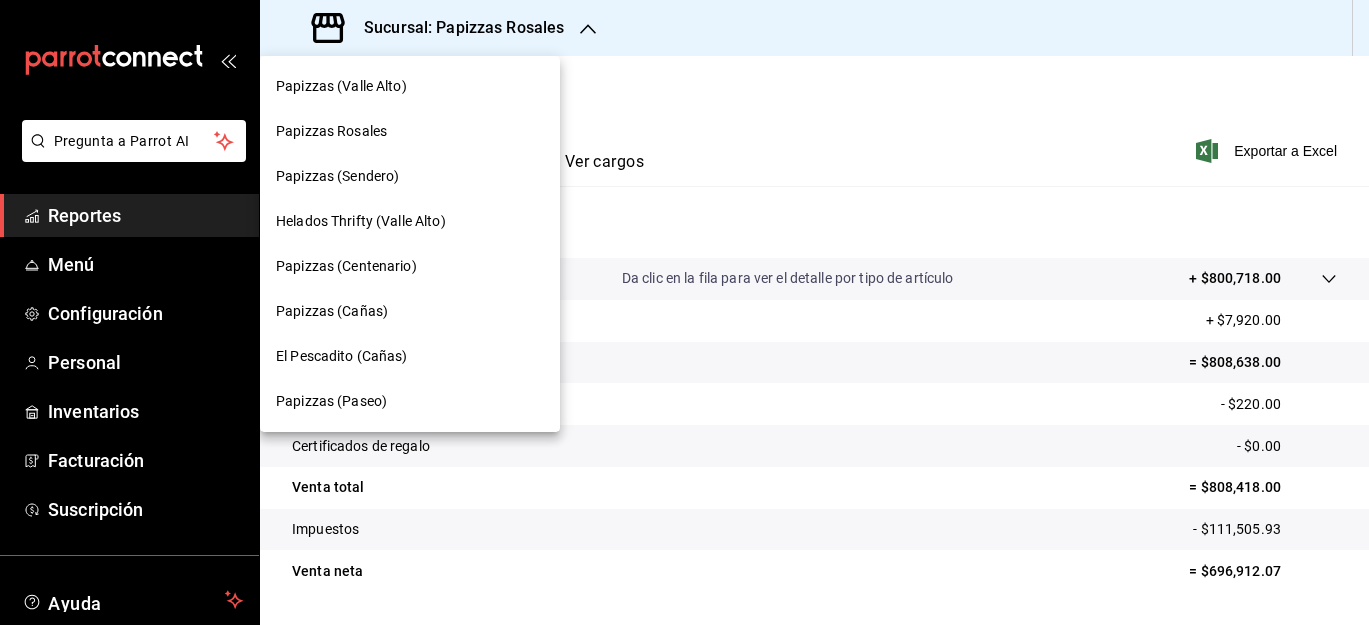 click on "Papizzas (Centenario)" at bounding box center (410, 266) 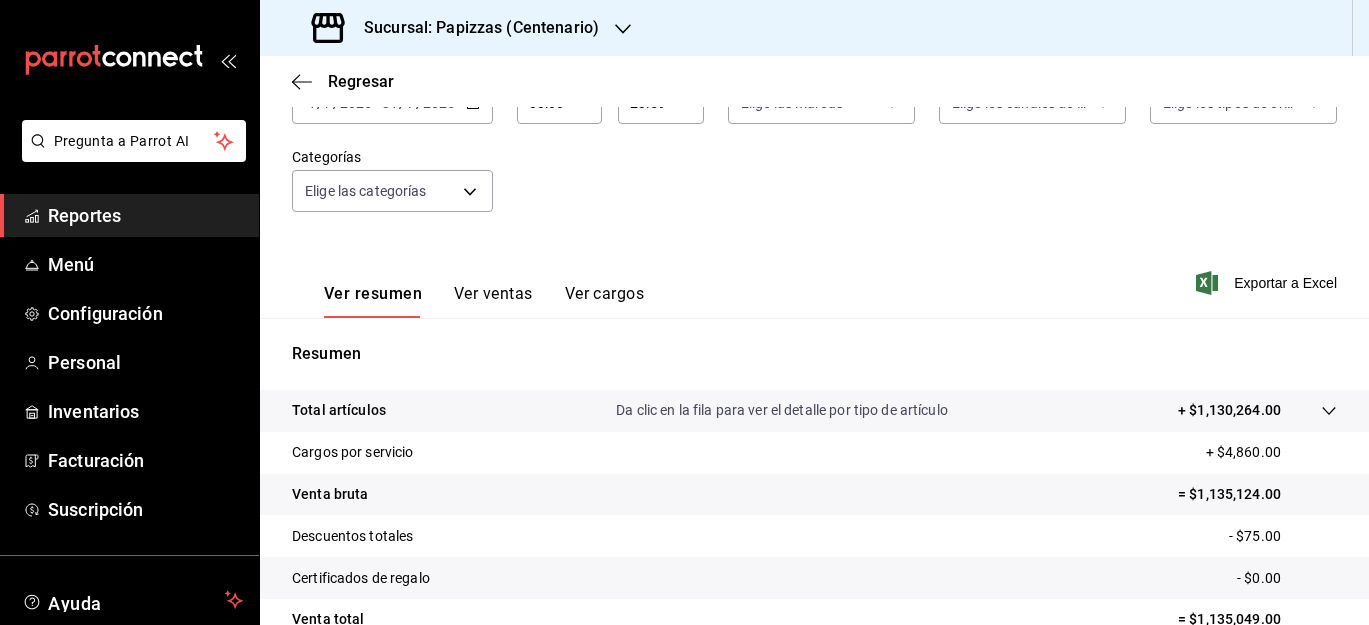scroll, scrollTop: 152, scrollLeft: 0, axis: vertical 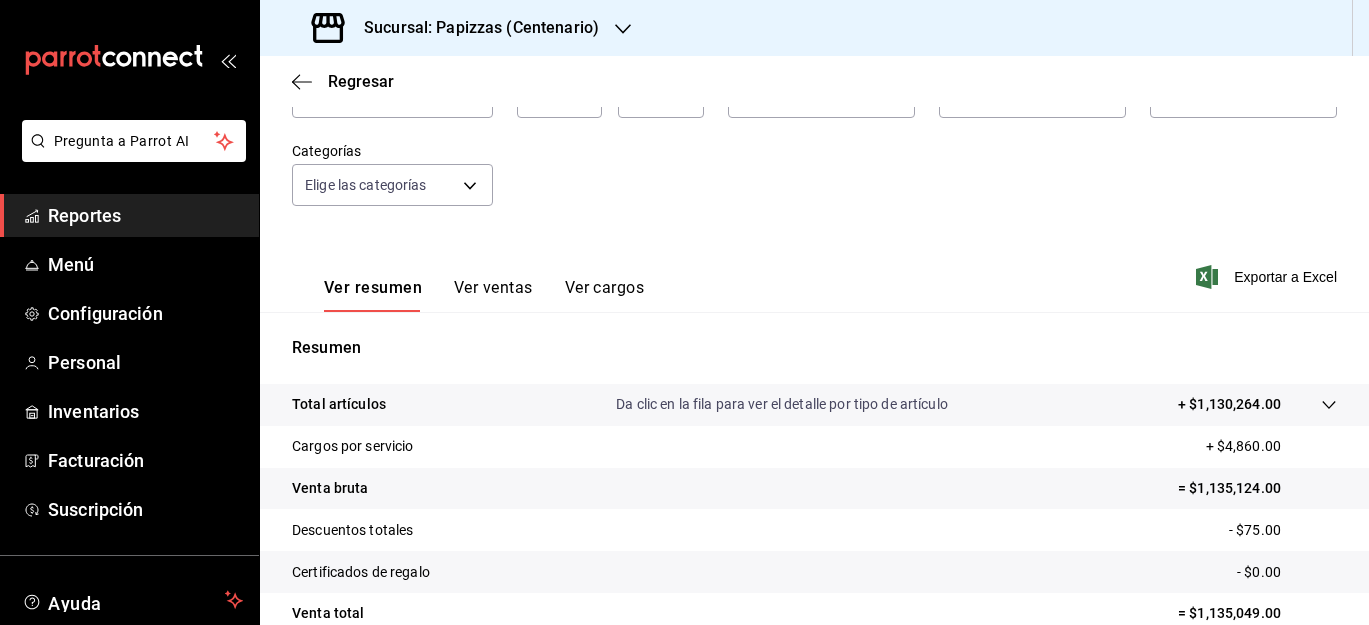 click 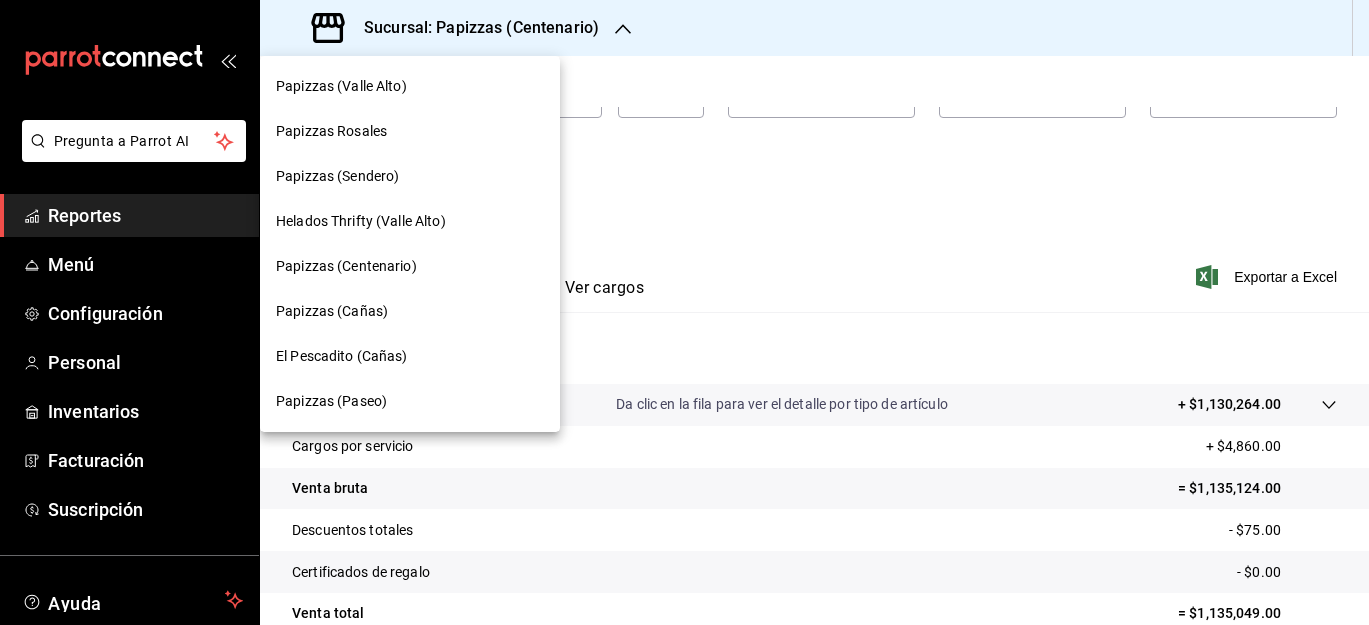 click on "Papizzas Rosales" at bounding box center [410, 131] 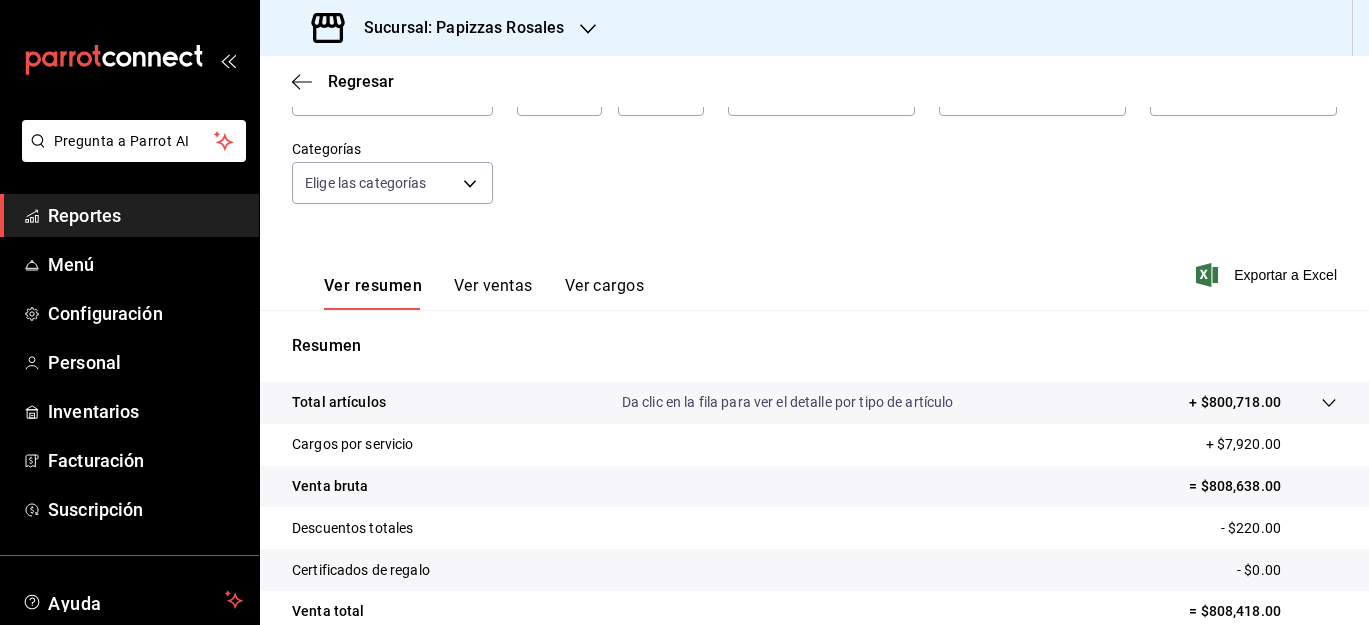 scroll, scrollTop: 156, scrollLeft: 0, axis: vertical 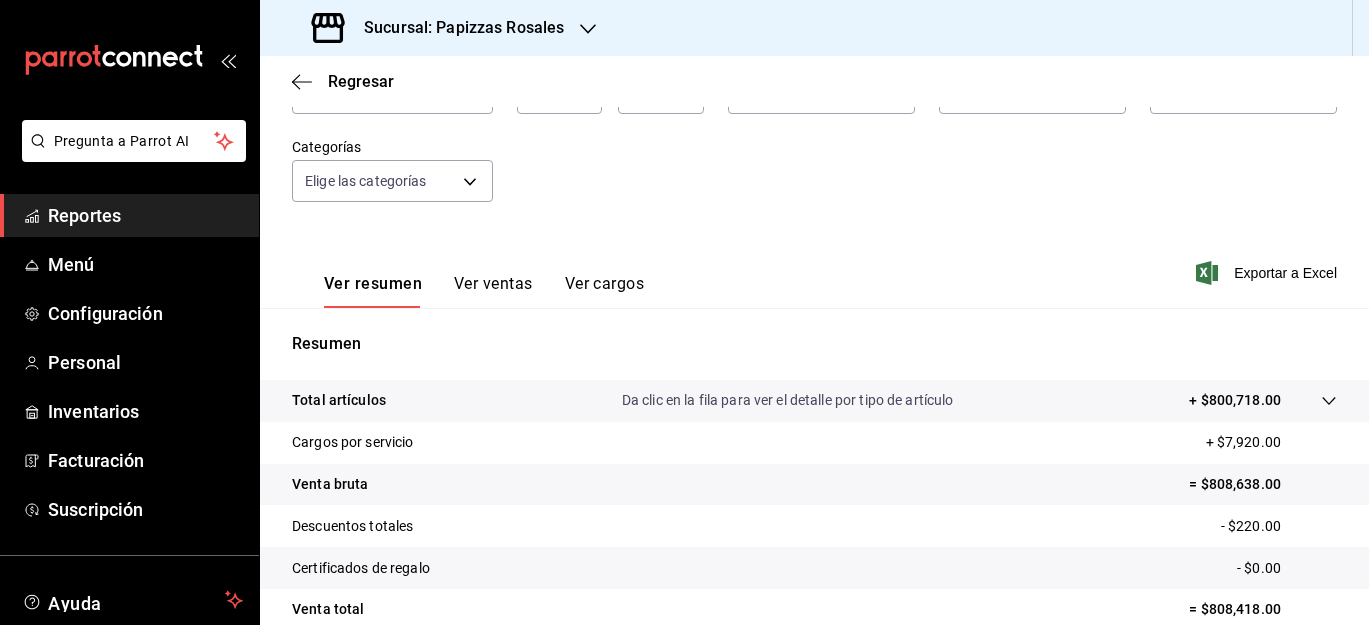 click 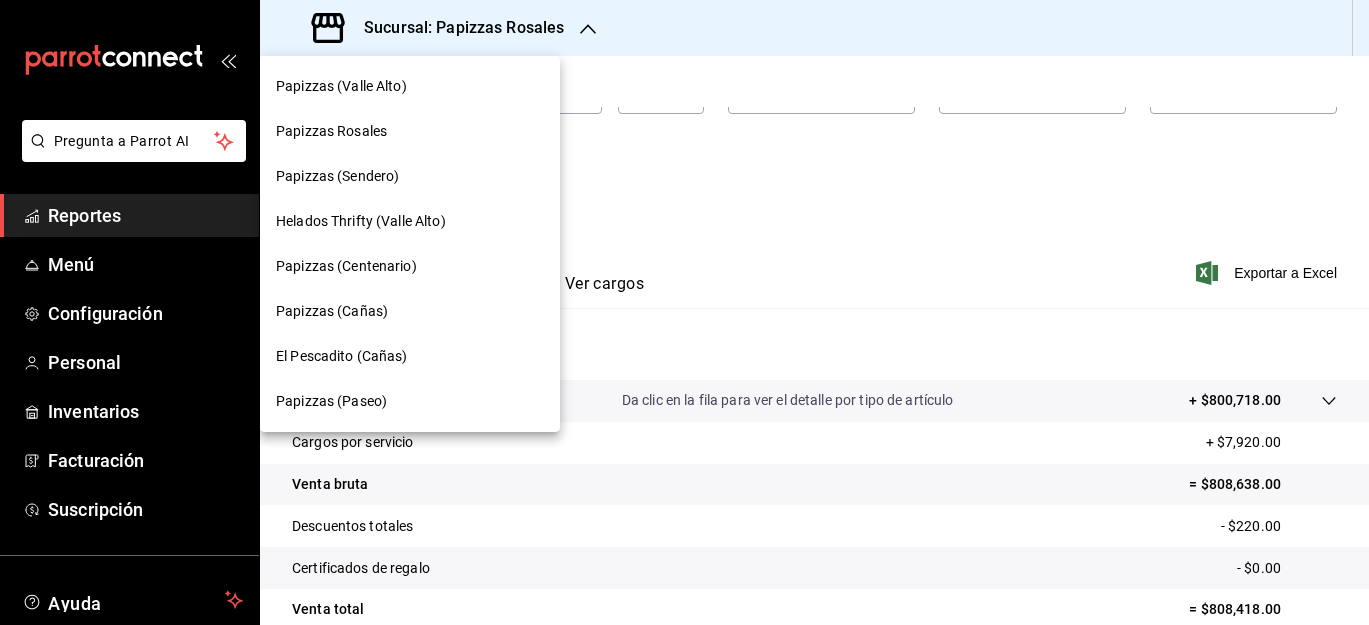 click on "Papizzas (Cañas)" at bounding box center [410, 311] 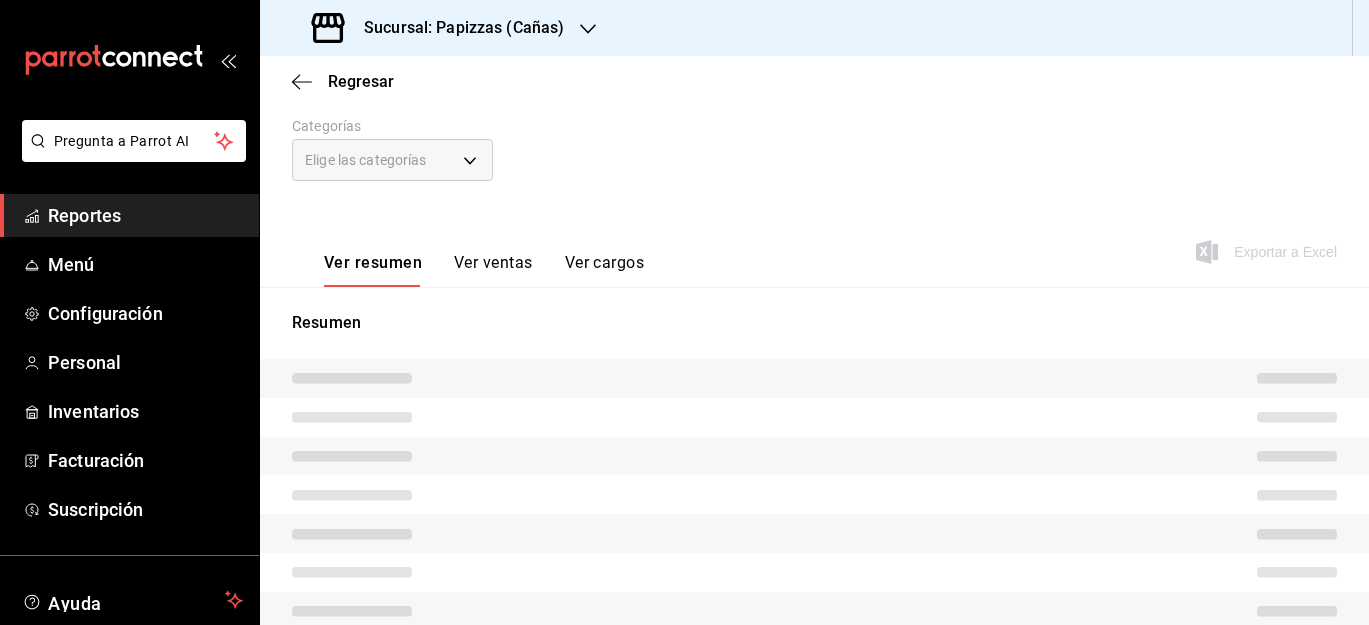scroll, scrollTop: 192, scrollLeft: 0, axis: vertical 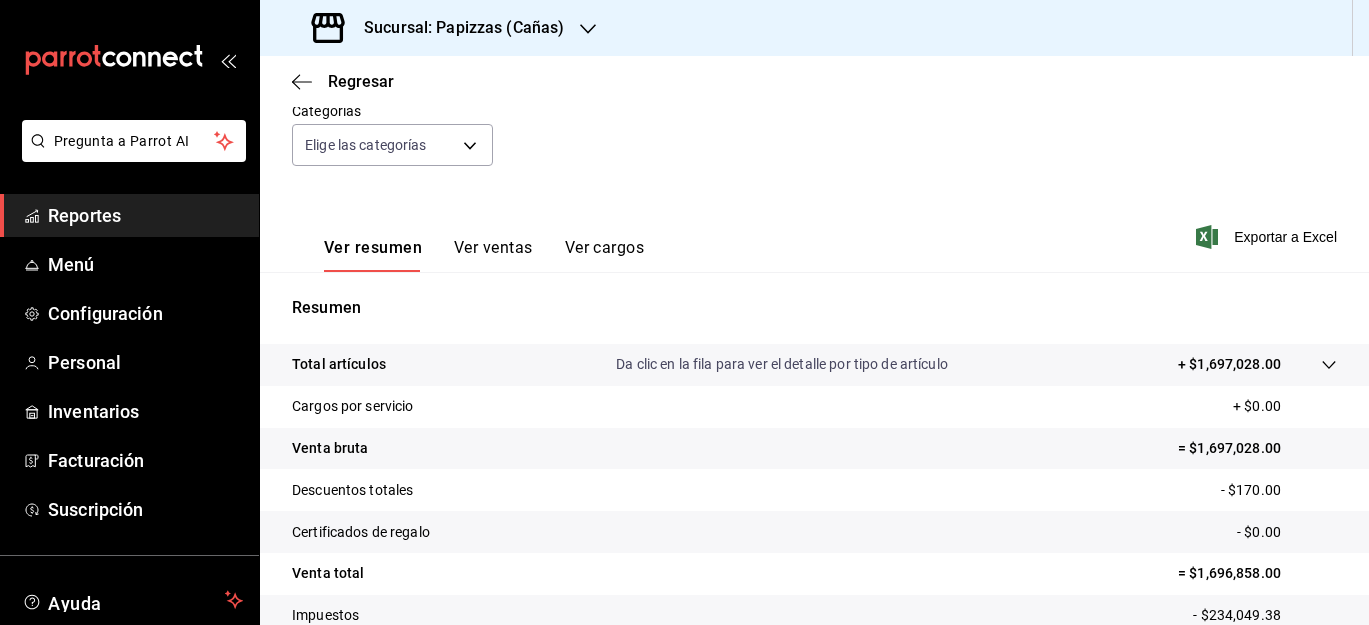 click 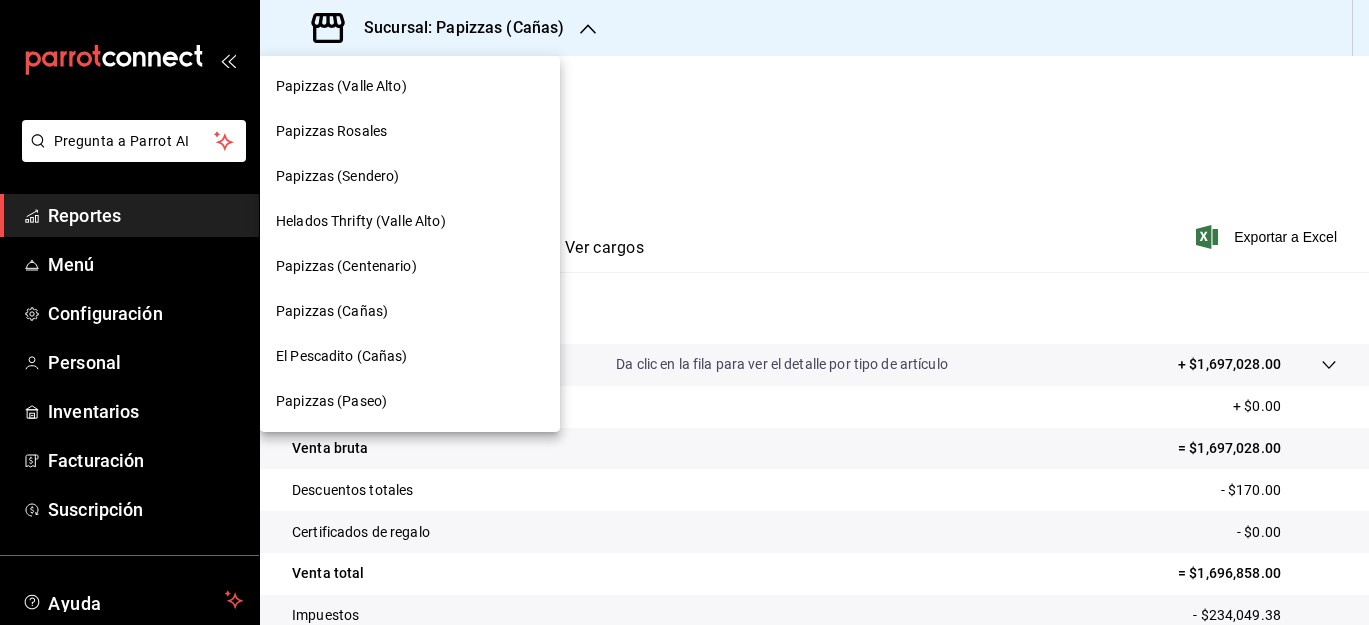 click on "Papizzas (Paseo)" at bounding box center (410, 401) 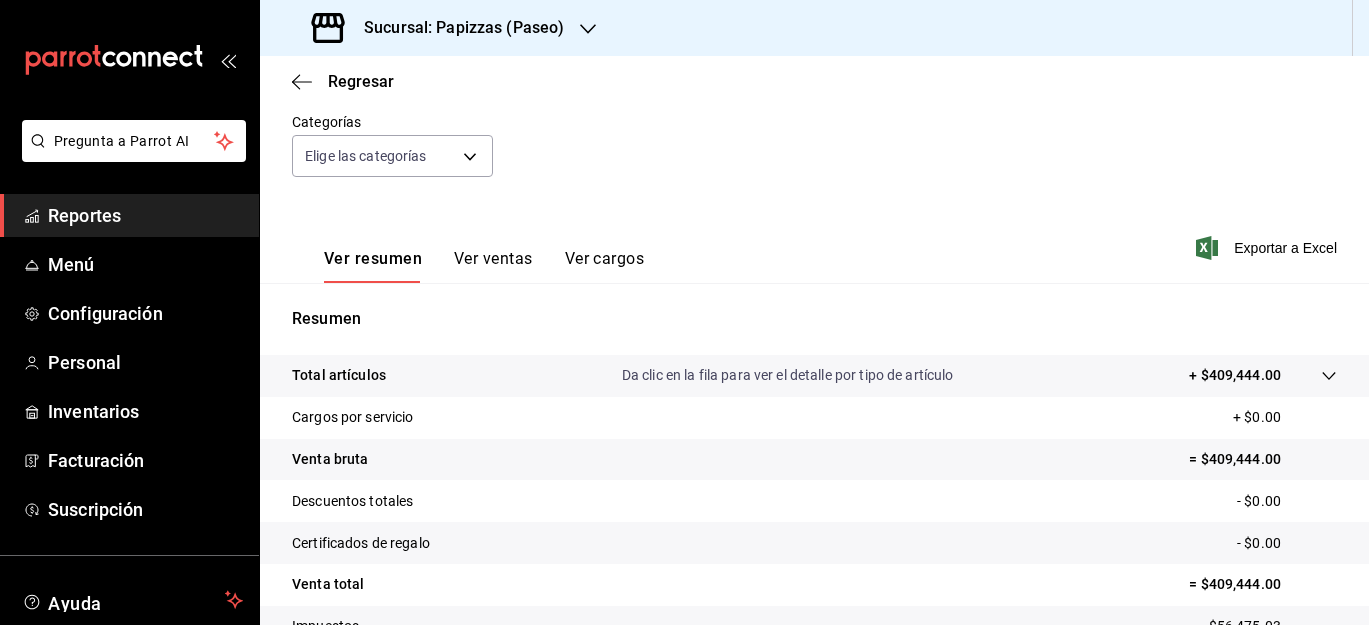 scroll, scrollTop: 183, scrollLeft: 0, axis: vertical 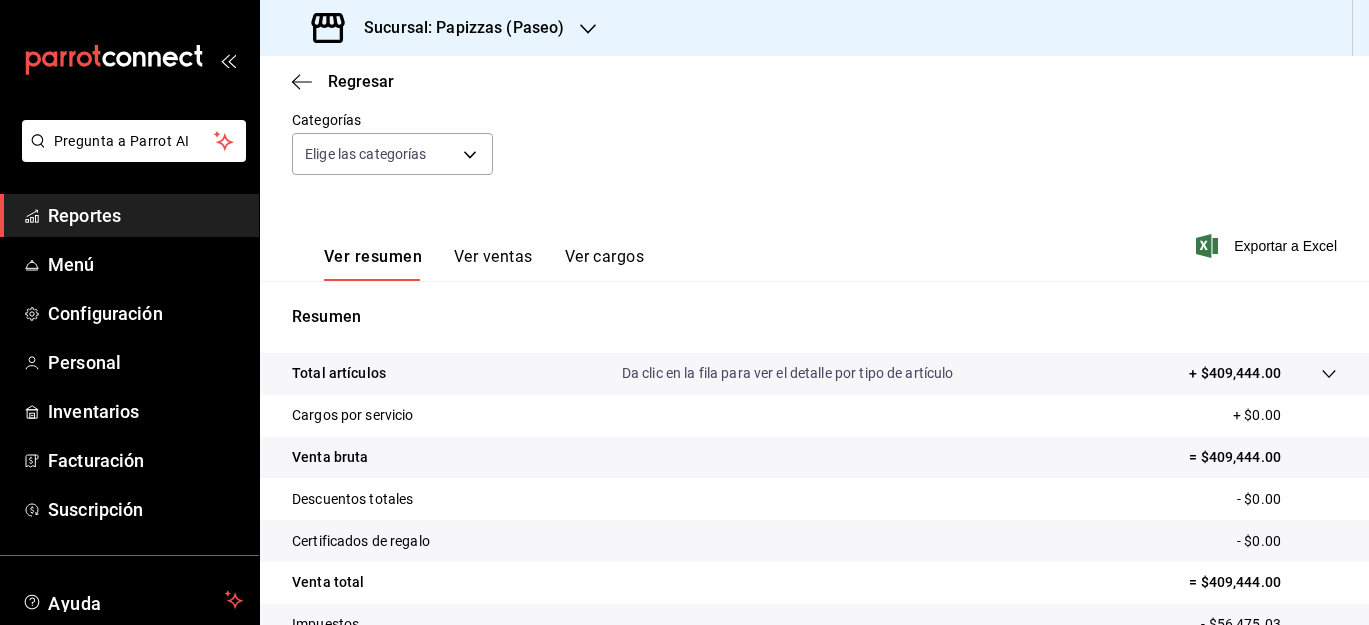 click on "Sucursal: Papizzas (Paseo)" at bounding box center (440, 28) 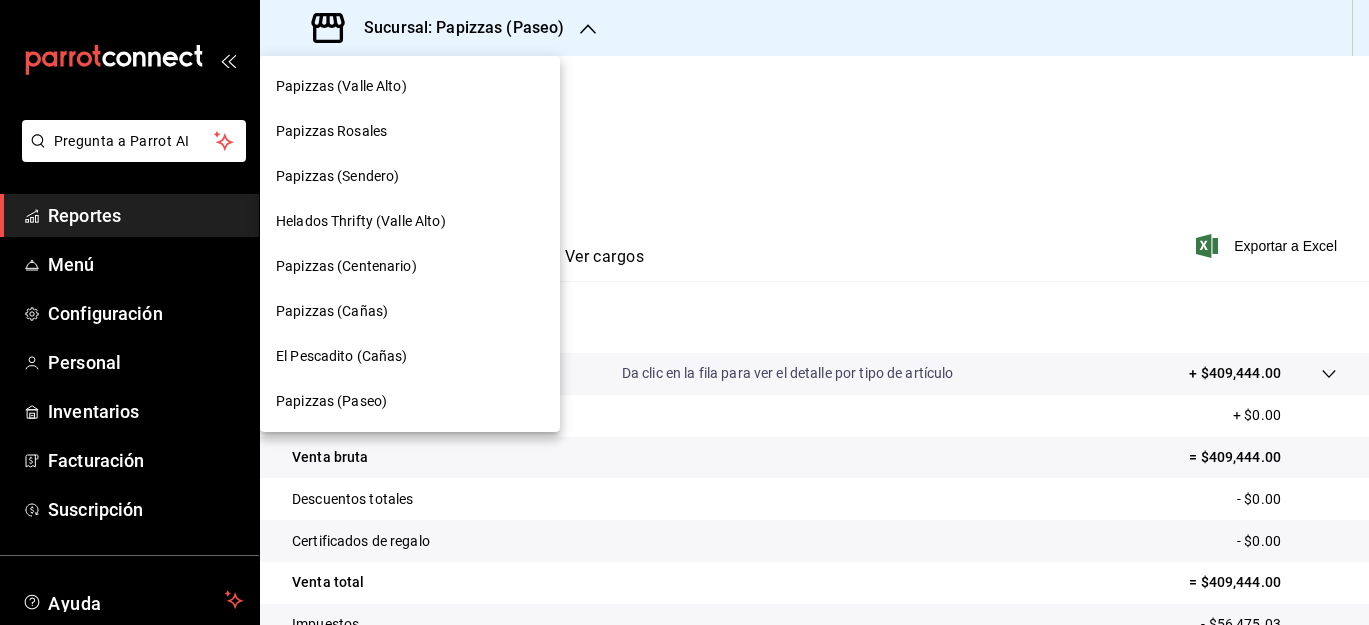 click on "Papizzas (Sendero)" at bounding box center (410, 176) 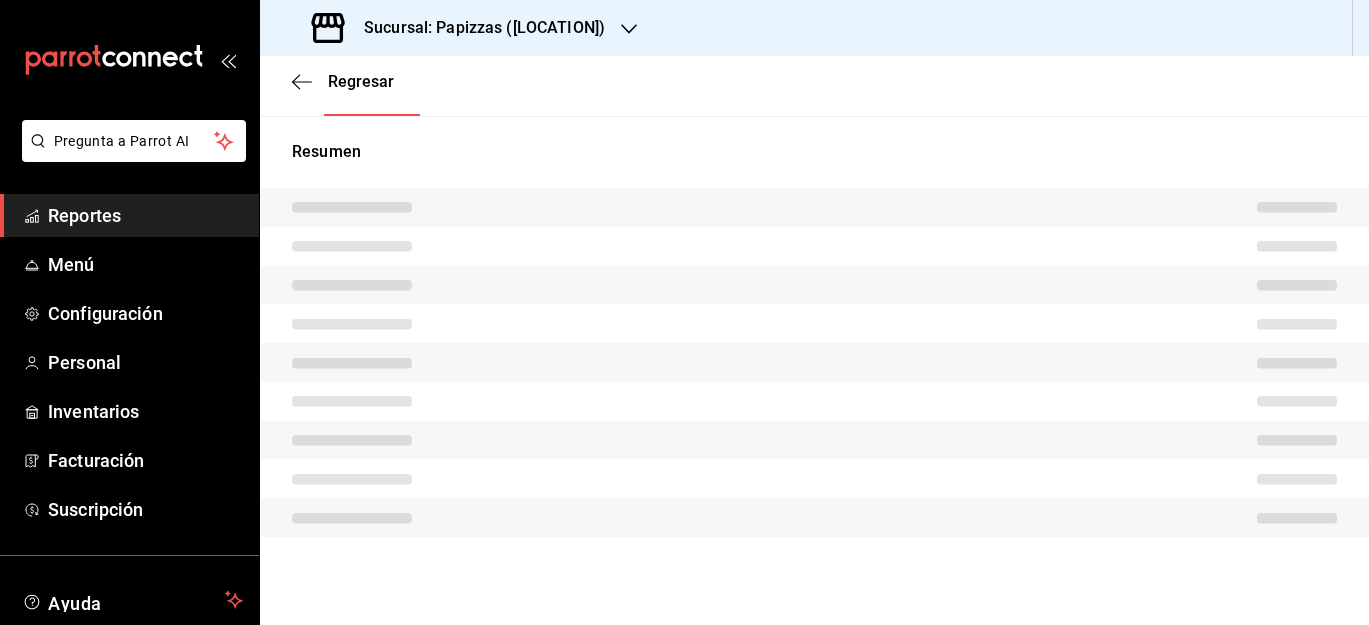 scroll, scrollTop: 333, scrollLeft: 0, axis: vertical 